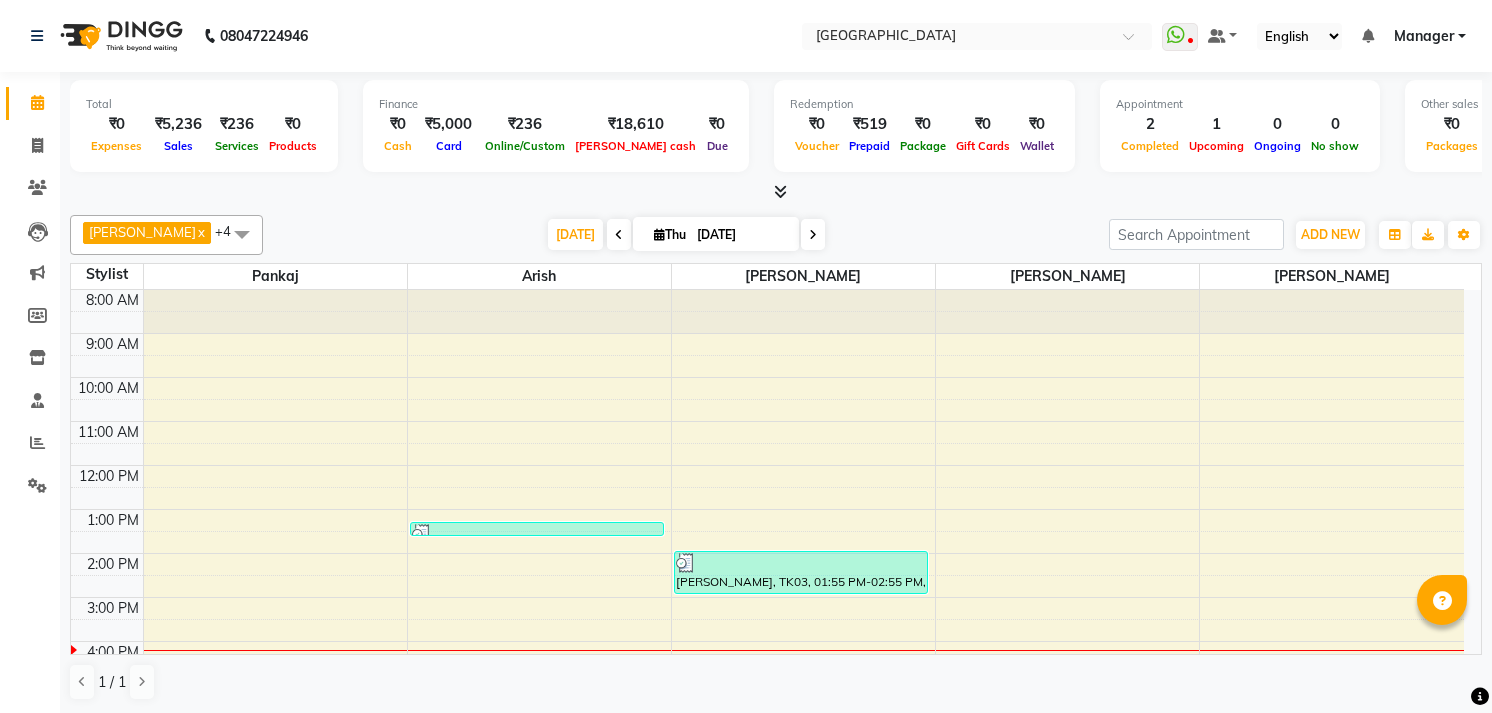 scroll, scrollTop: 0, scrollLeft: 0, axis: both 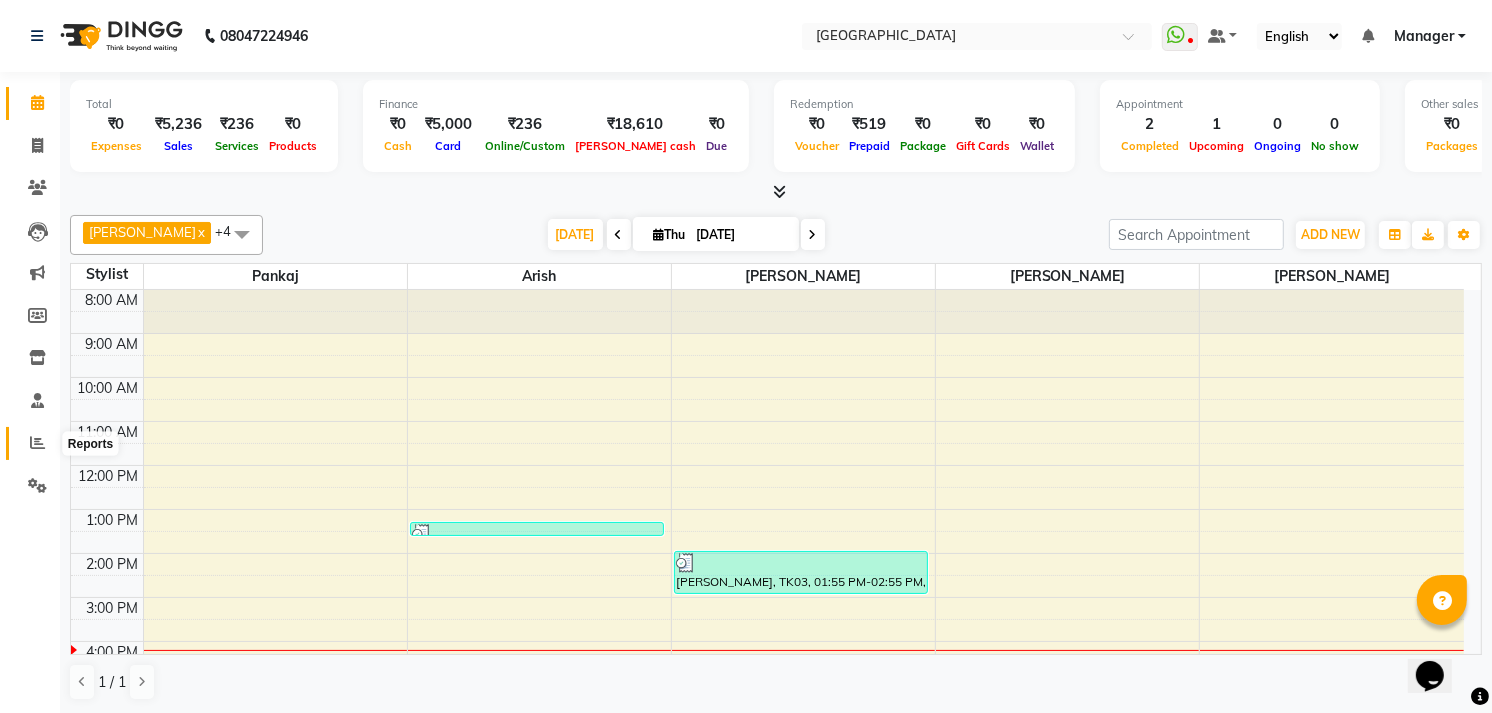 click 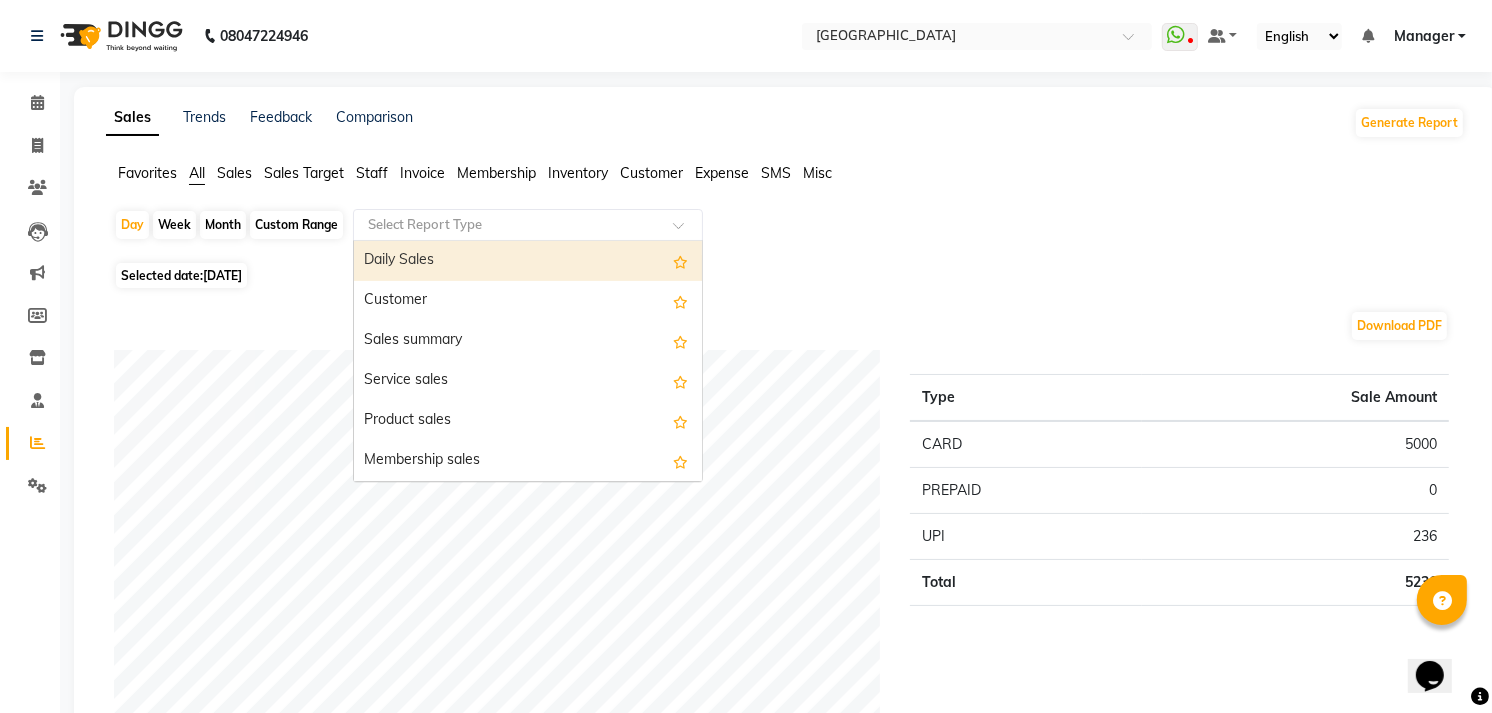 click 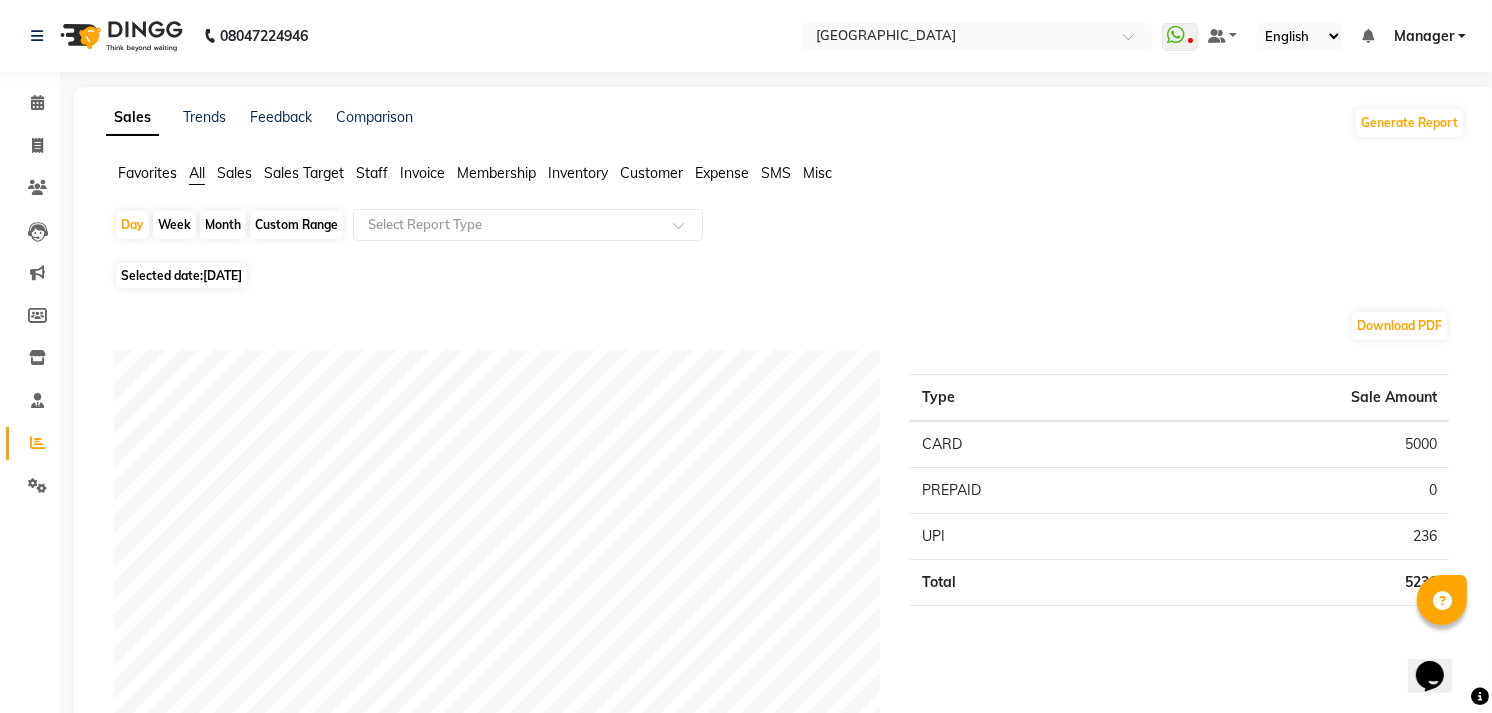 click on "All" 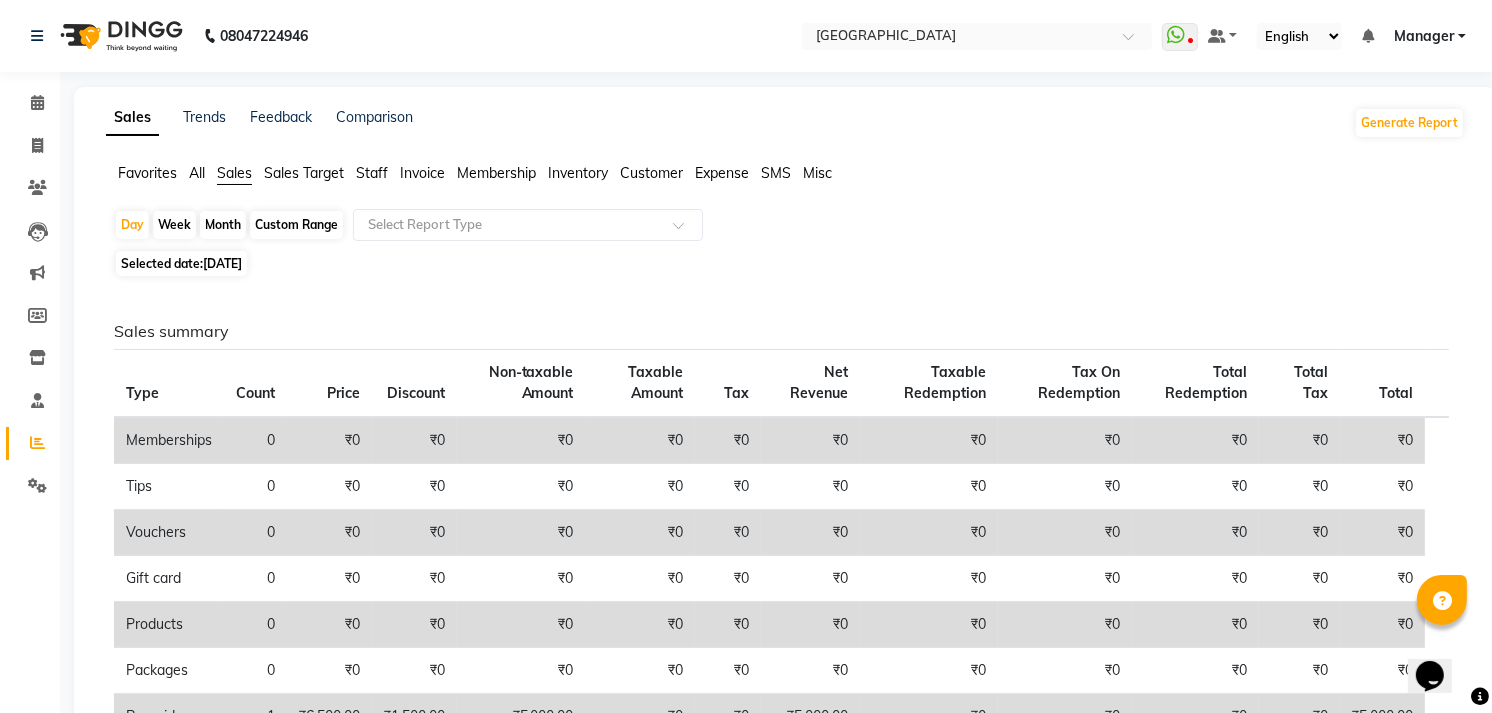 click on "Sales Target" 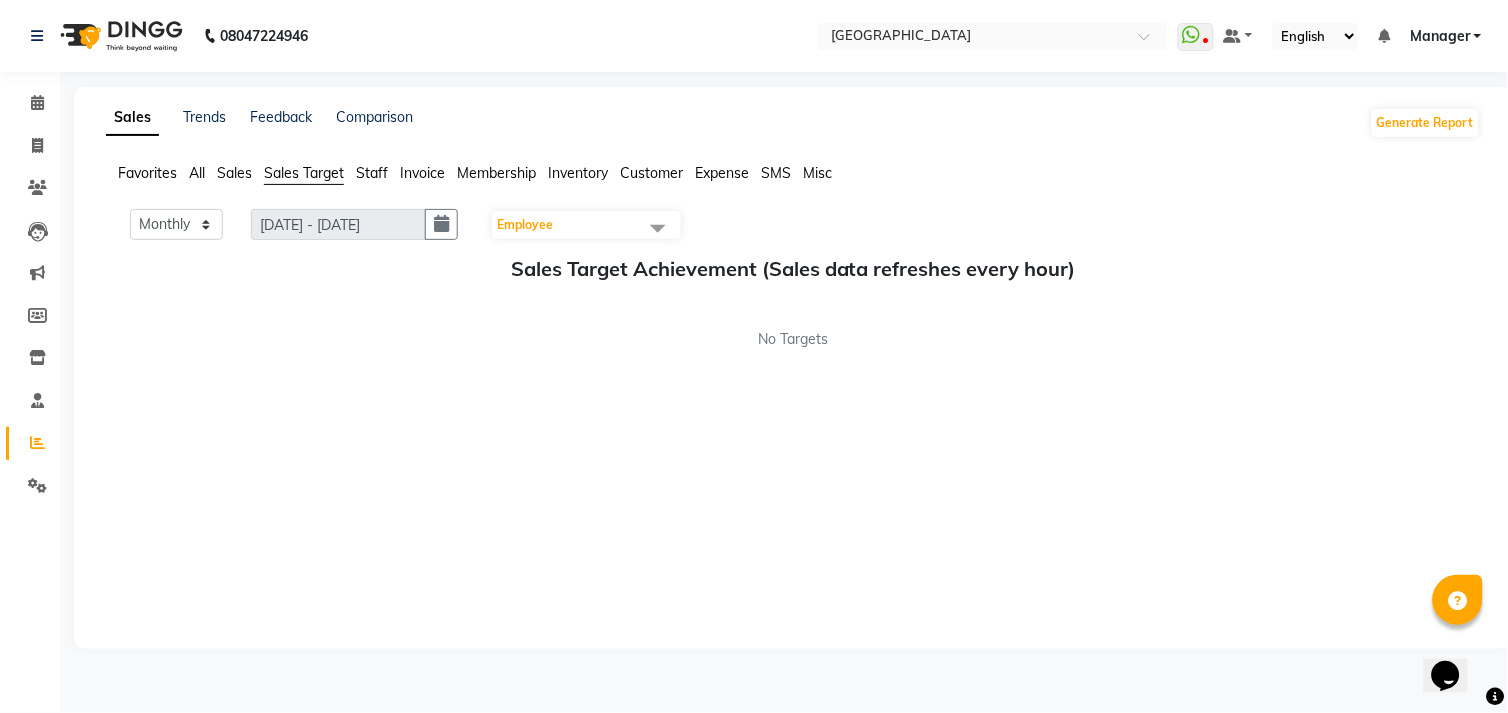 click on "Staff" 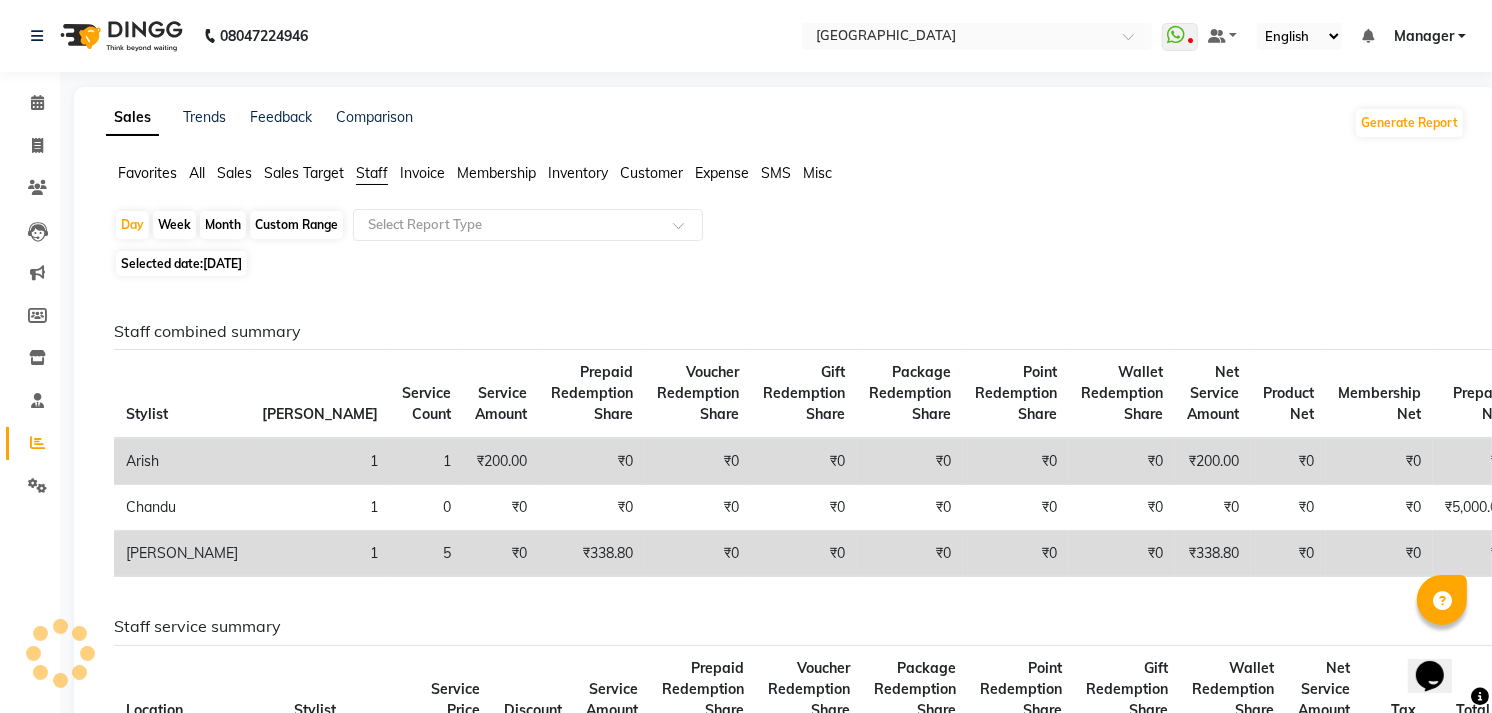 click on "Month" 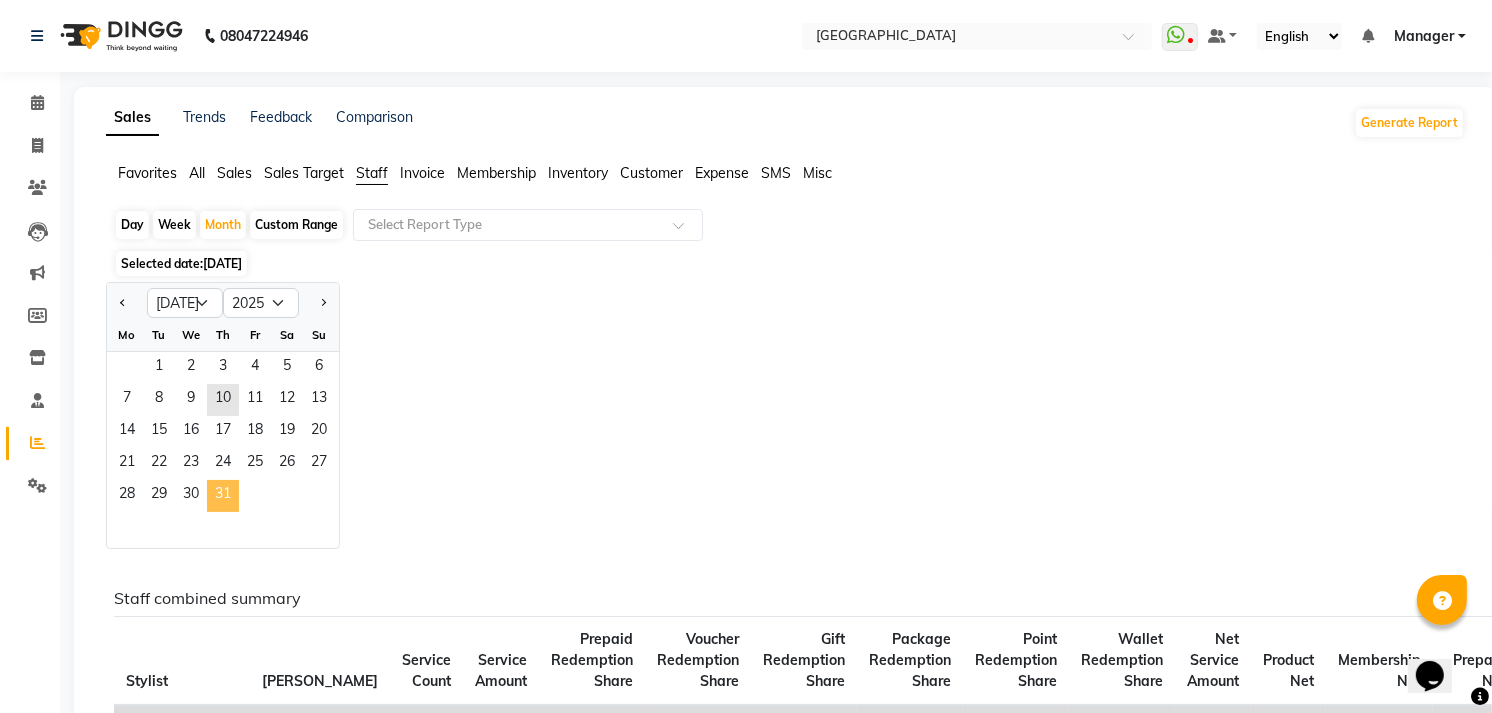 click on "31" 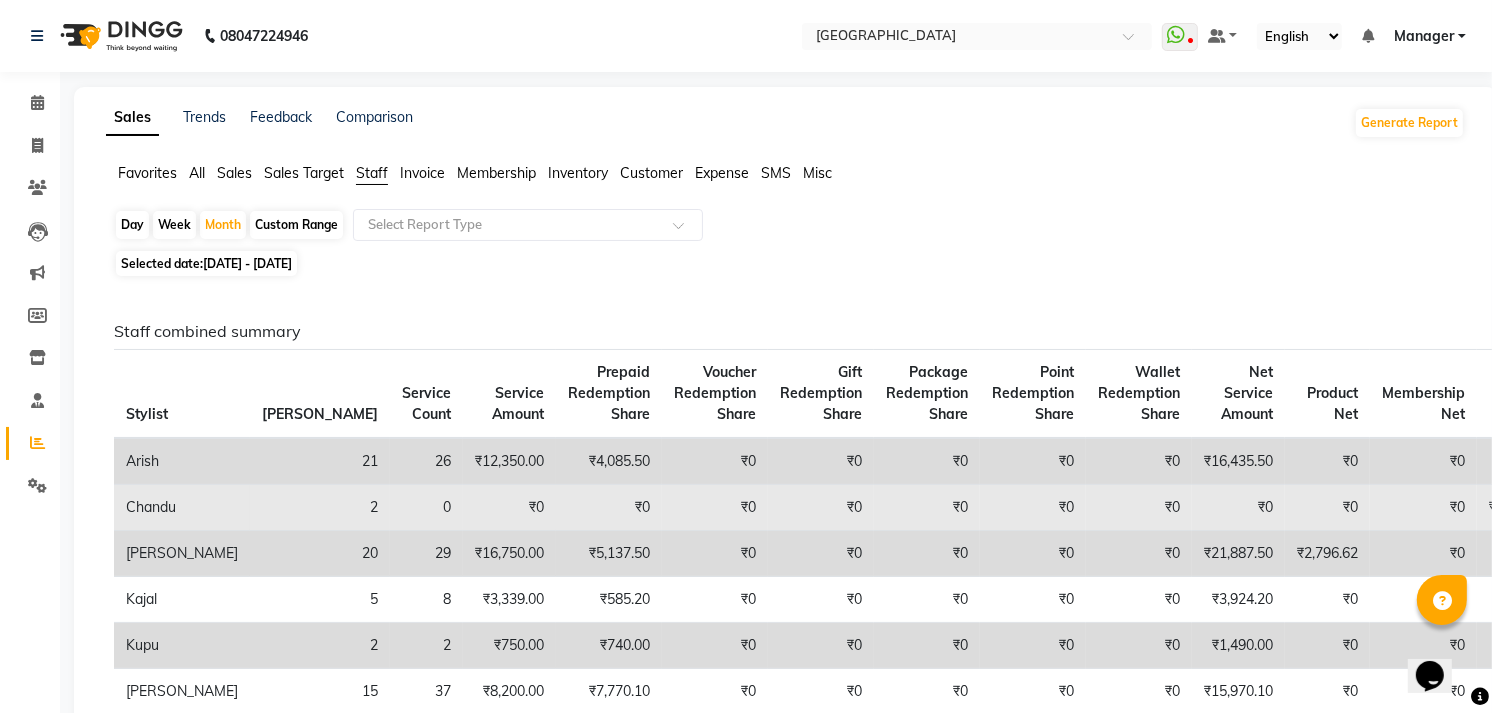 click on "₹10,000.00" 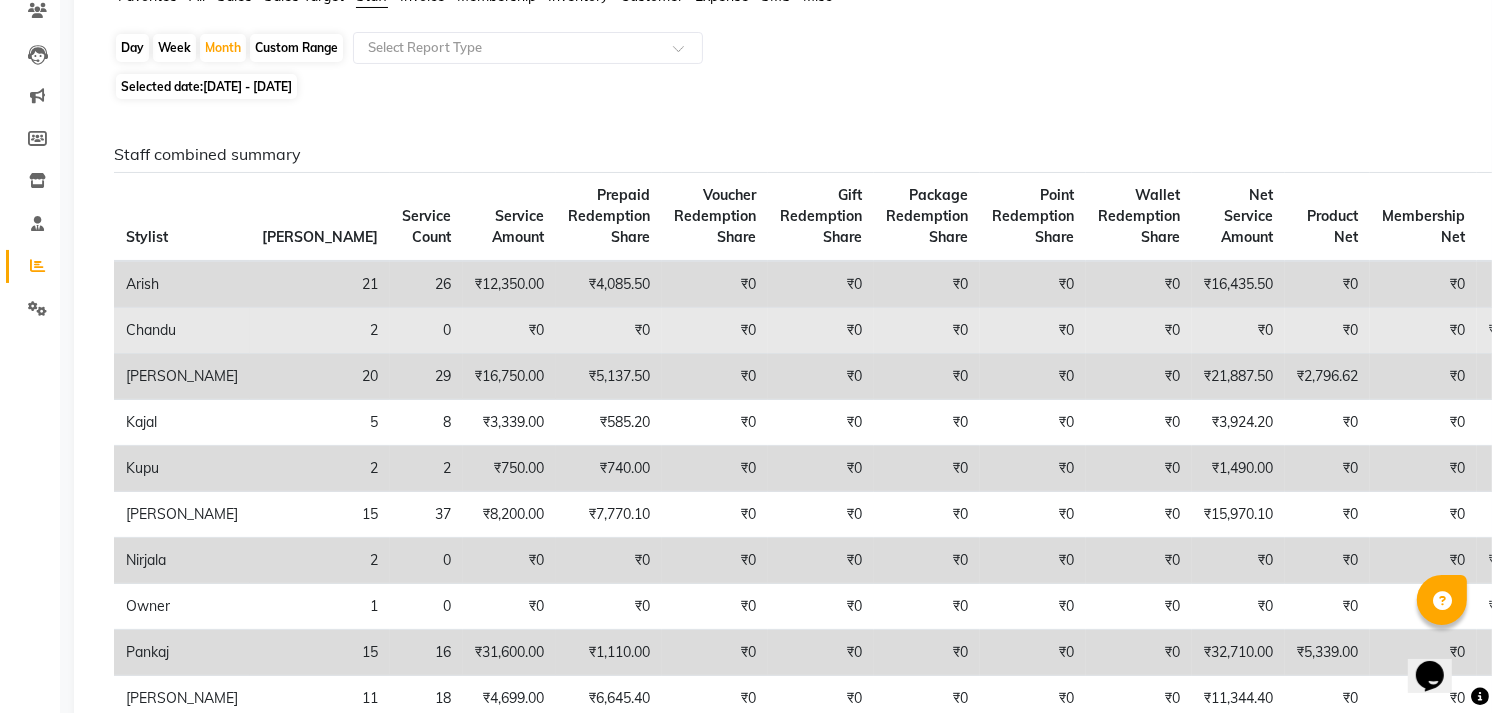 scroll, scrollTop: 222, scrollLeft: 0, axis: vertical 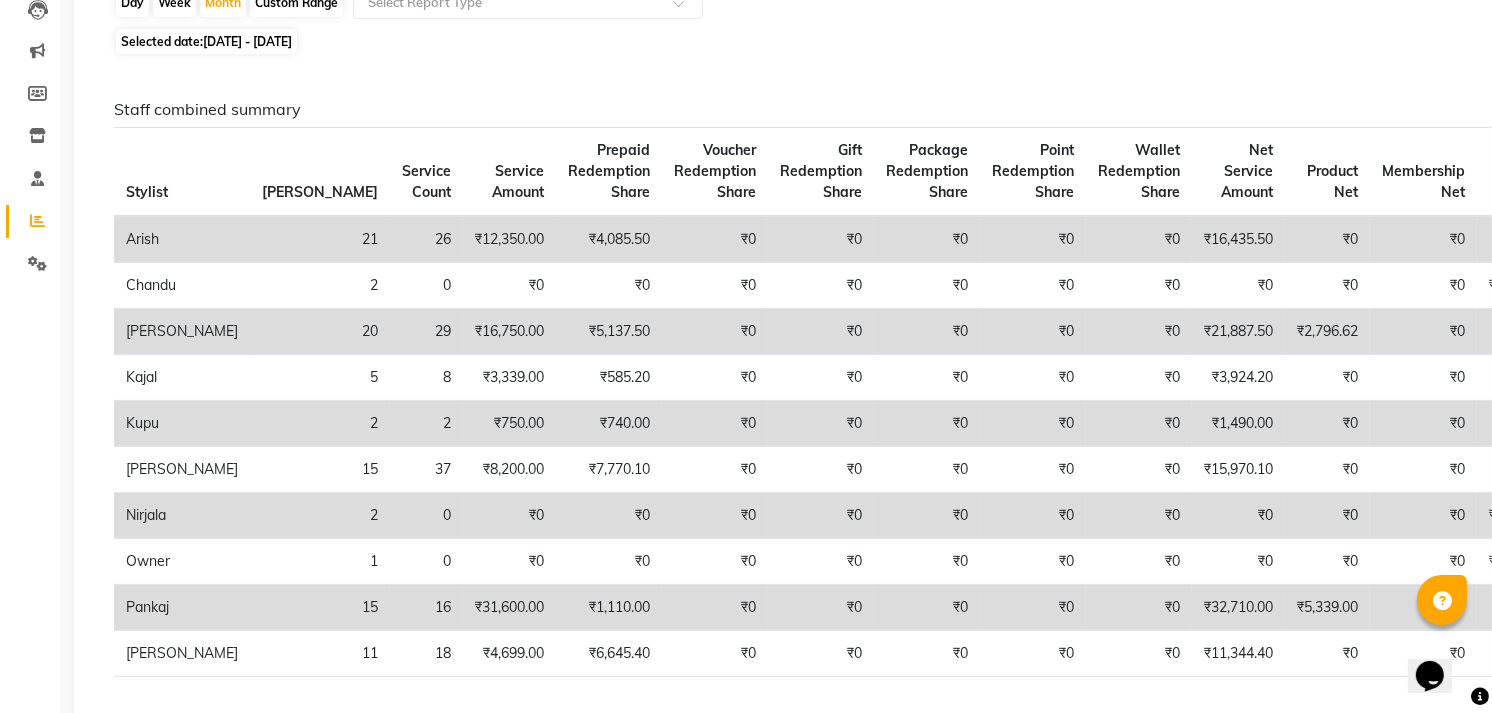 drag, startPoint x: 1190, startPoint y: 705, endPoint x: 1507, endPoint y: 666, distance: 319.39005 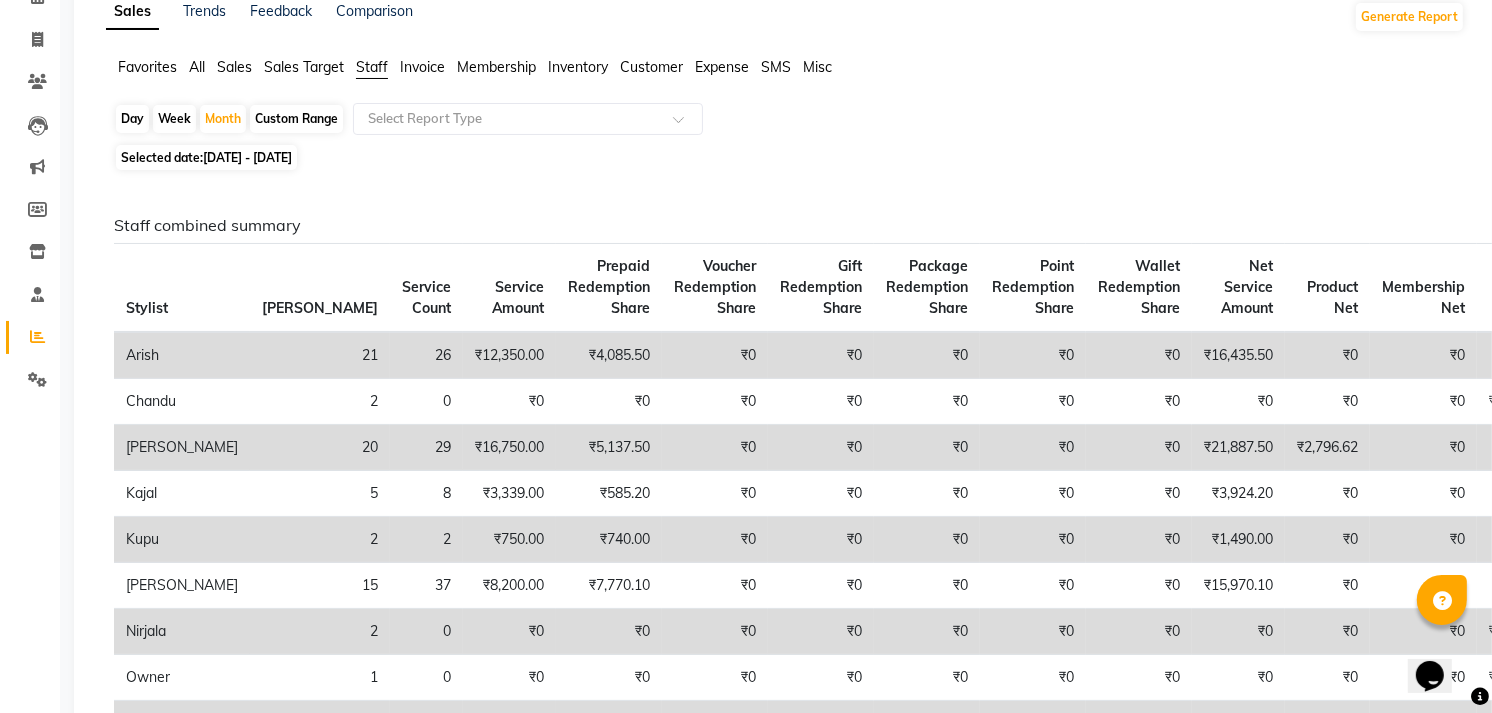 scroll, scrollTop: 0, scrollLeft: 0, axis: both 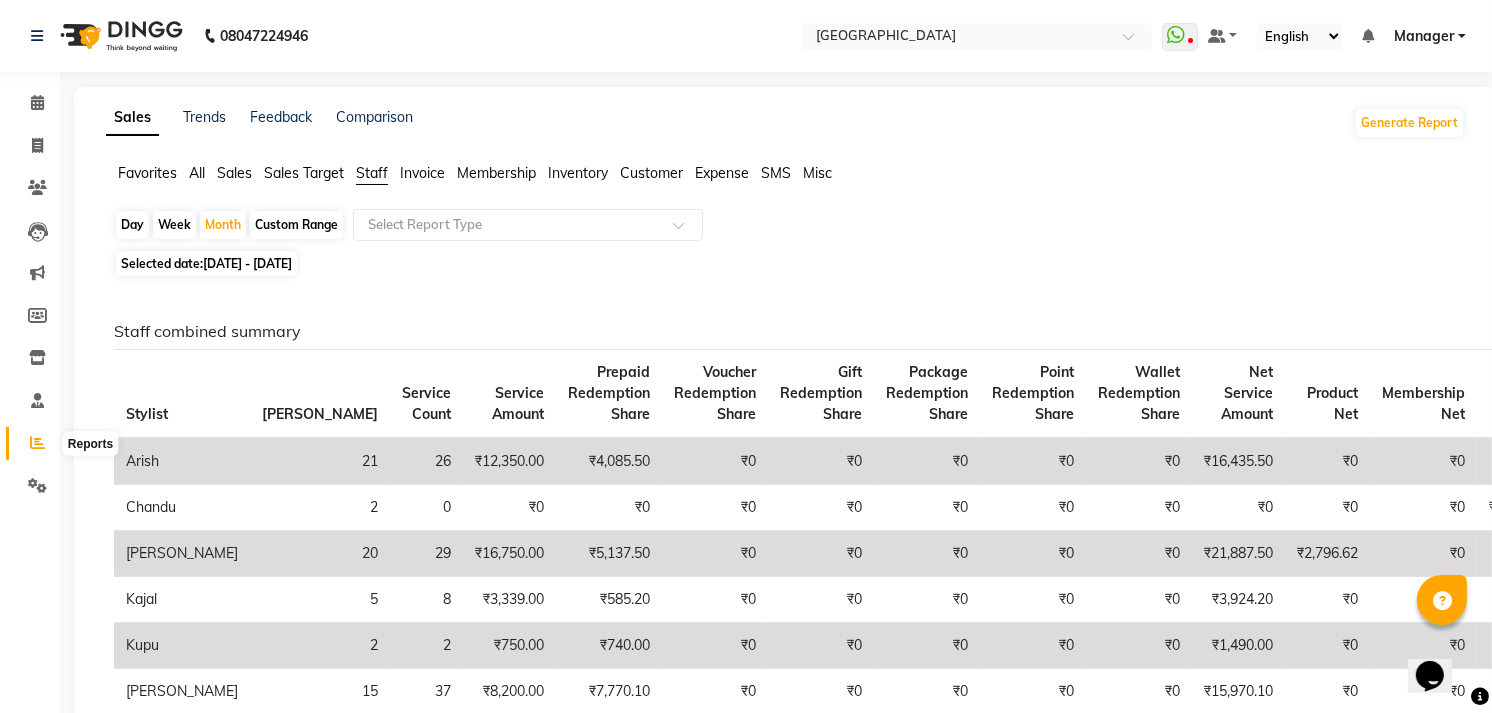 click 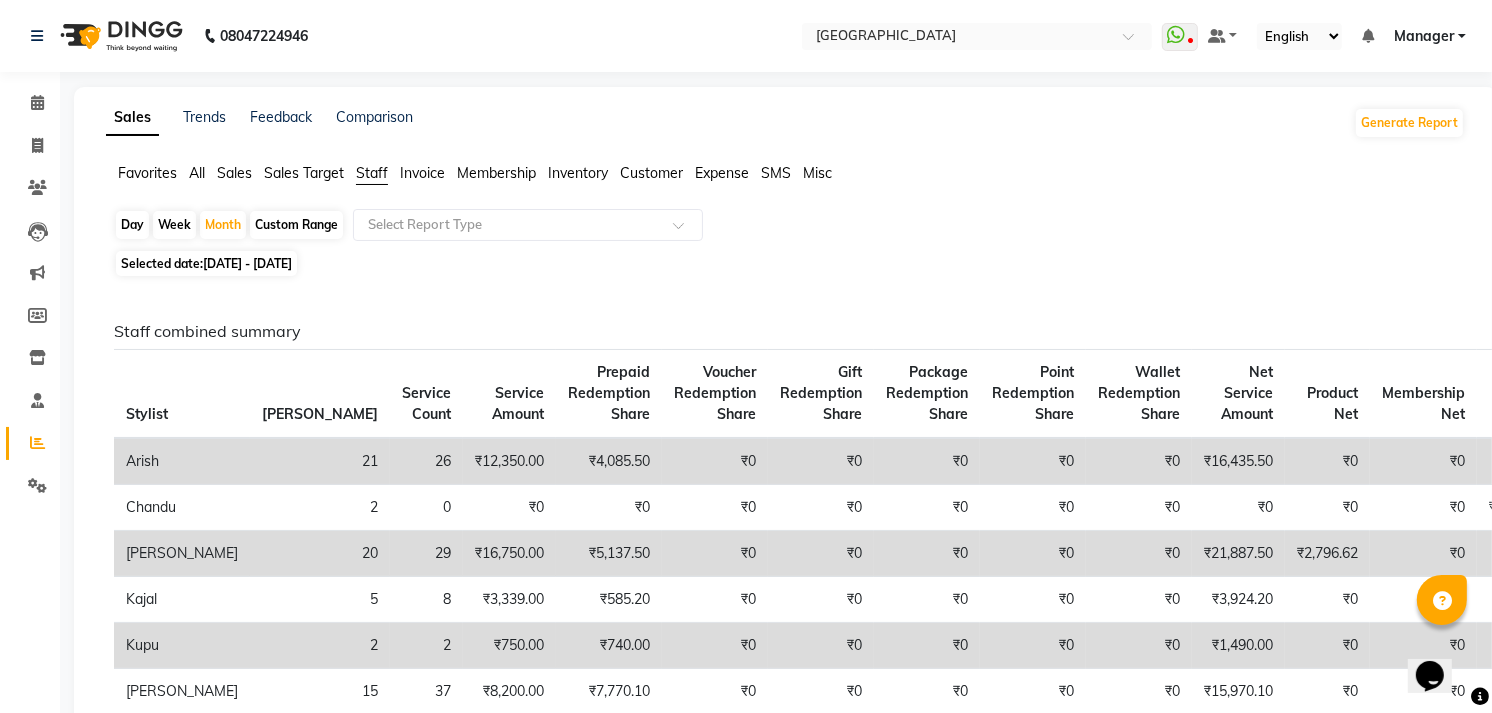 click on "All" 